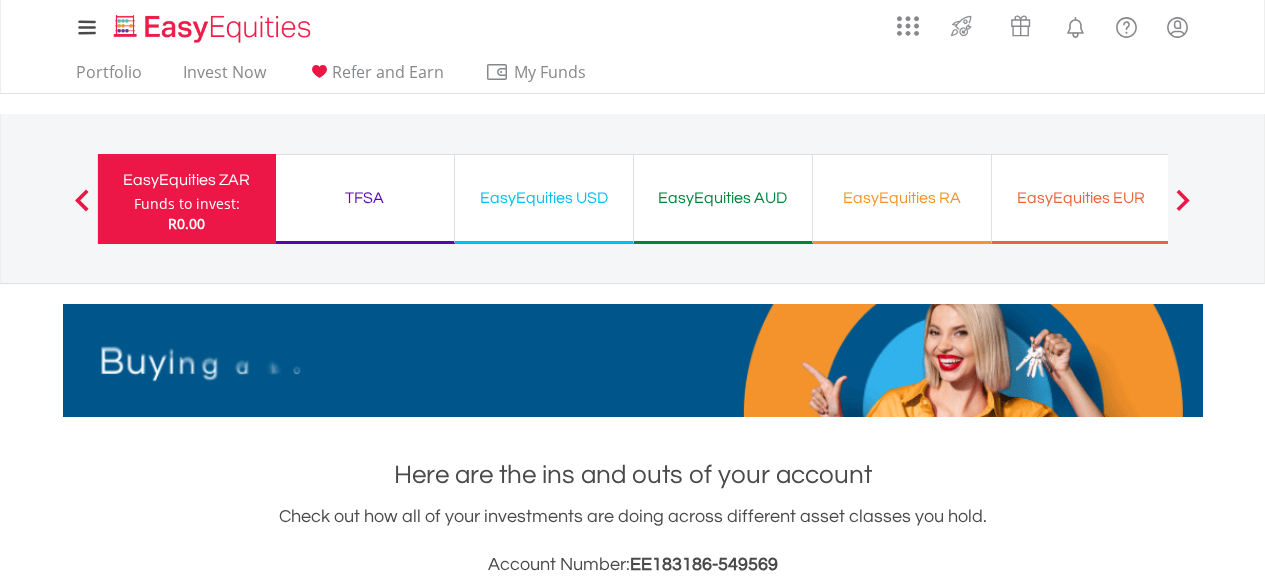 scroll, scrollTop: 3609, scrollLeft: 0, axis: vertical 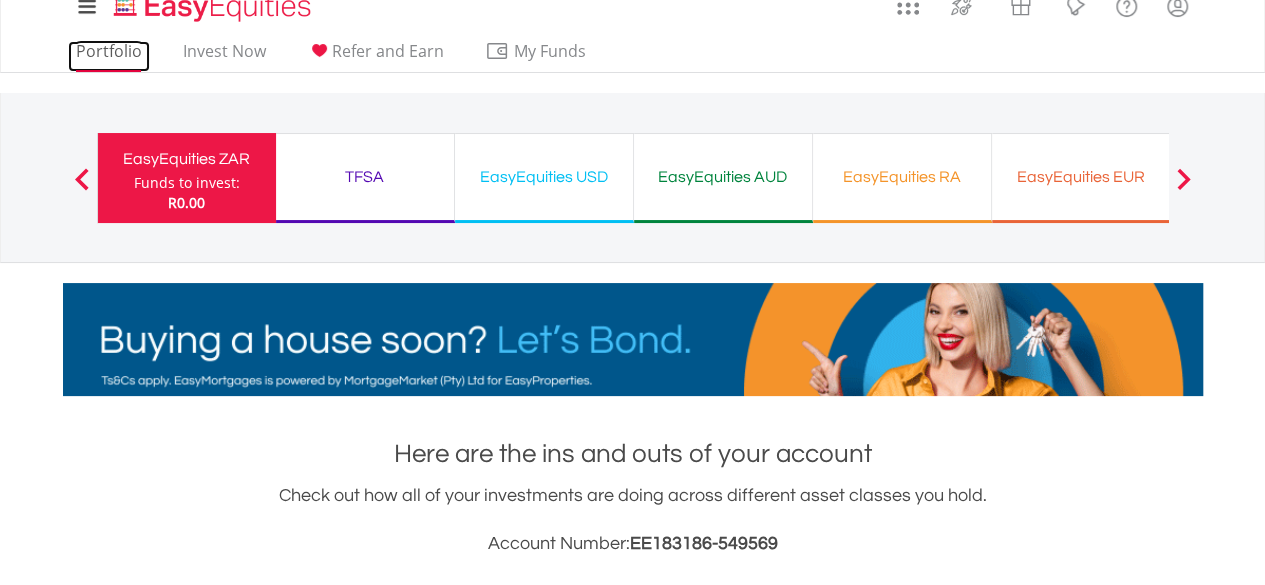 click on "Portfolio" at bounding box center [109, 56] 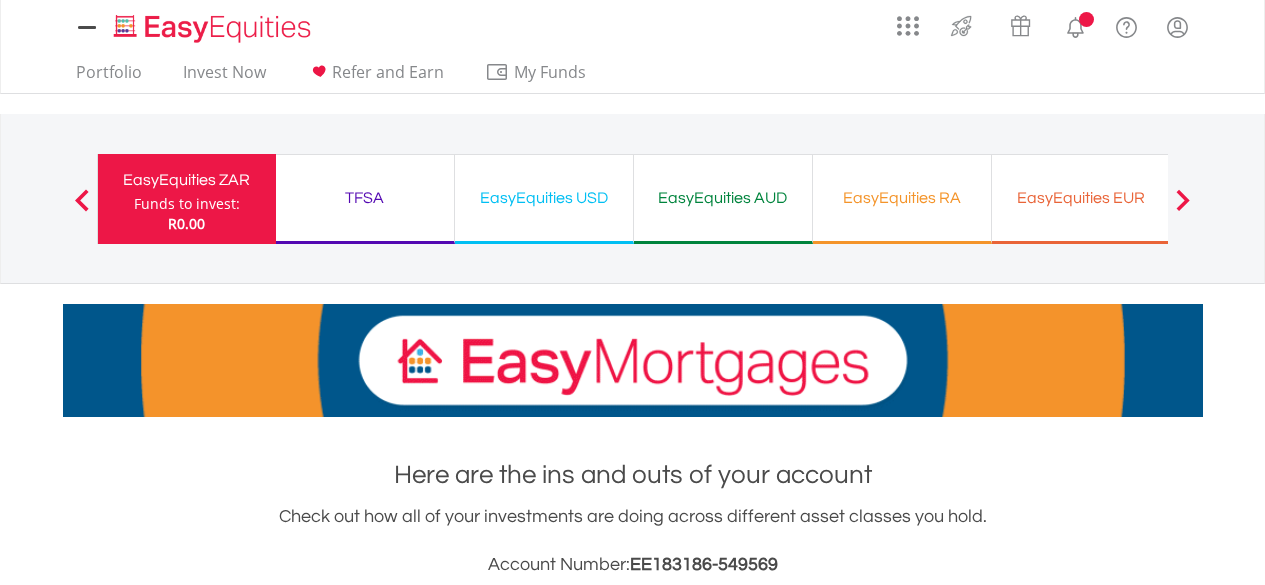 scroll, scrollTop: 0, scrollLeft: 0, axis: both 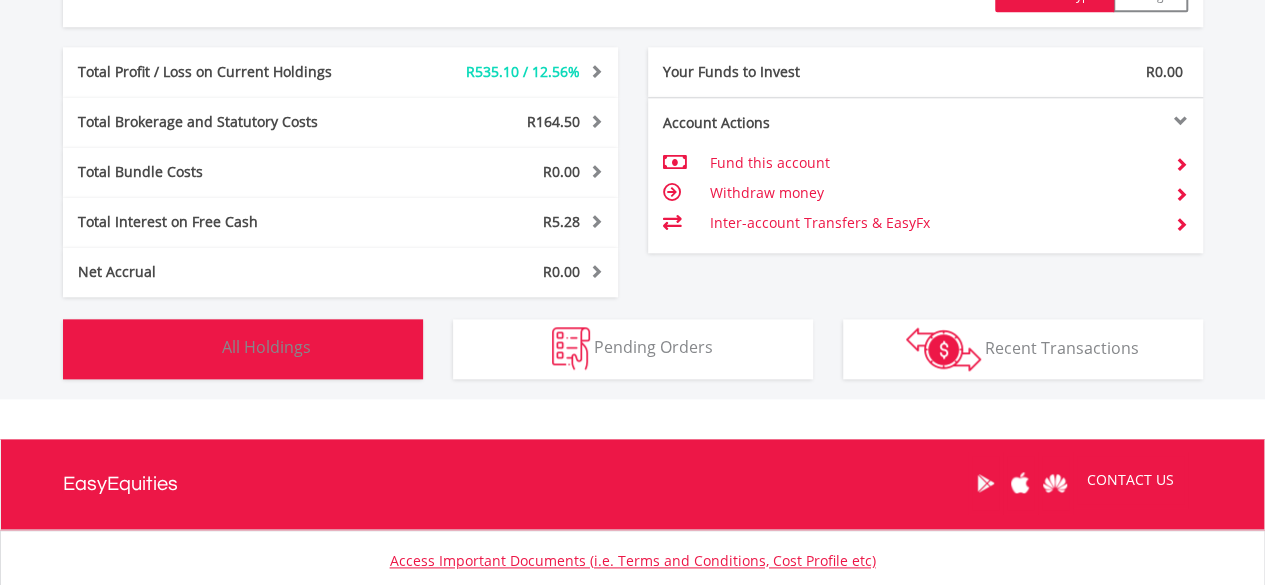 click on "Holdings
All Holdings" at bounding box center (243, 349) 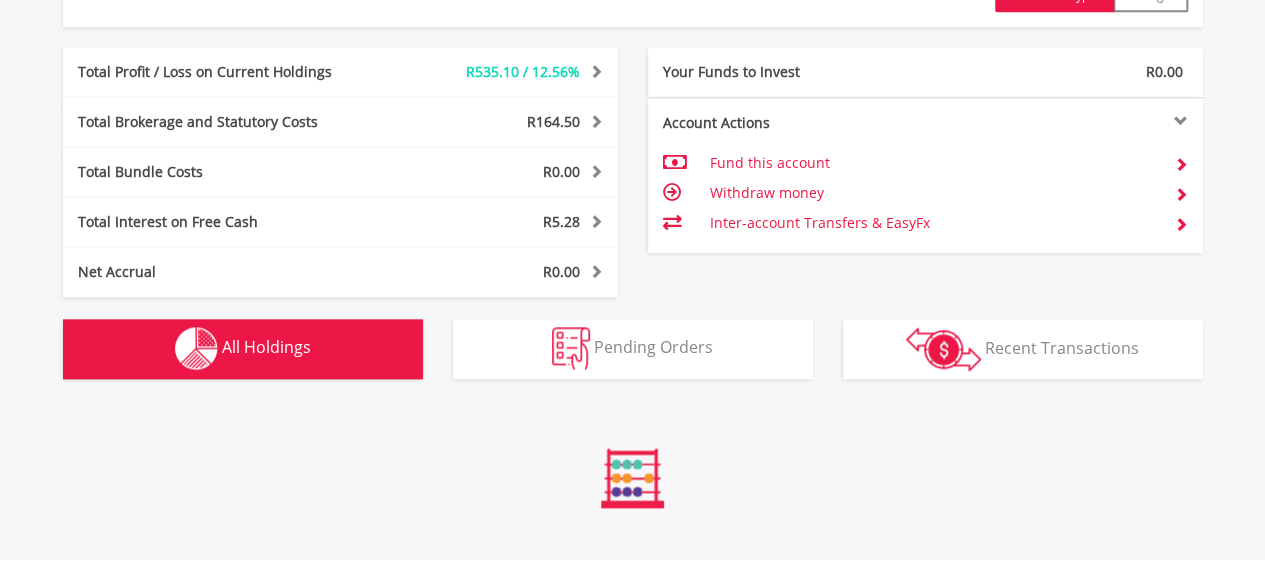 scroll, scrollTop: 1442, scrollLeft: 0, axis: vertical 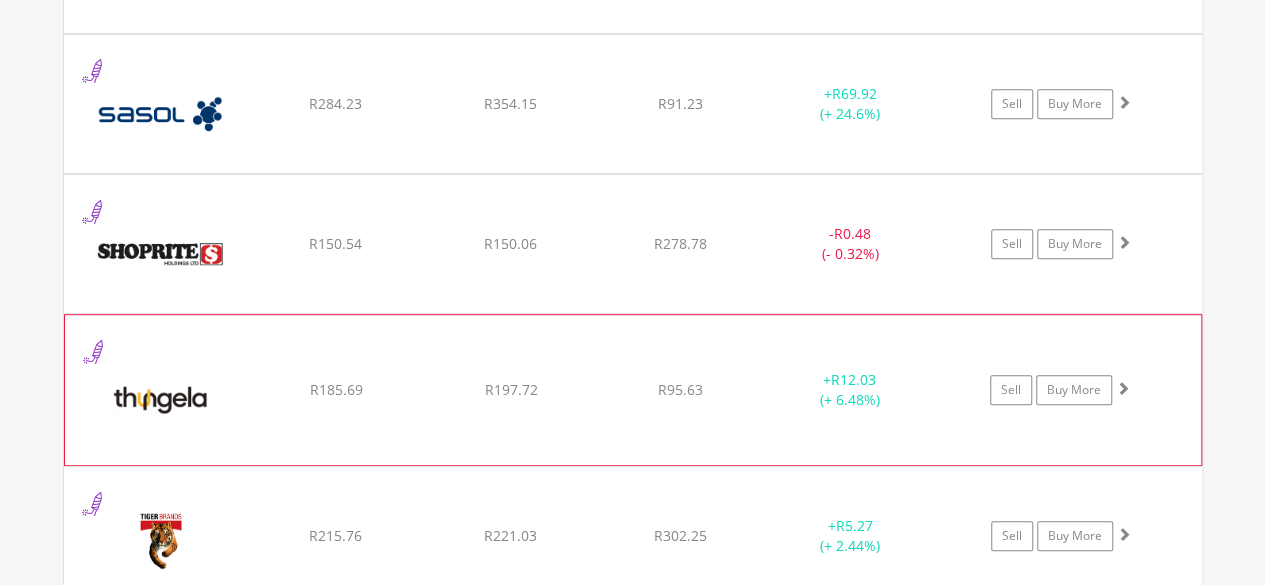 click on "﻿
Thungela Resources Limited
R185.69
R197.72
R95.63
+  R12.03 (+ 6.48%)
Sell
Buy More" at bounding box center [633, -2628] 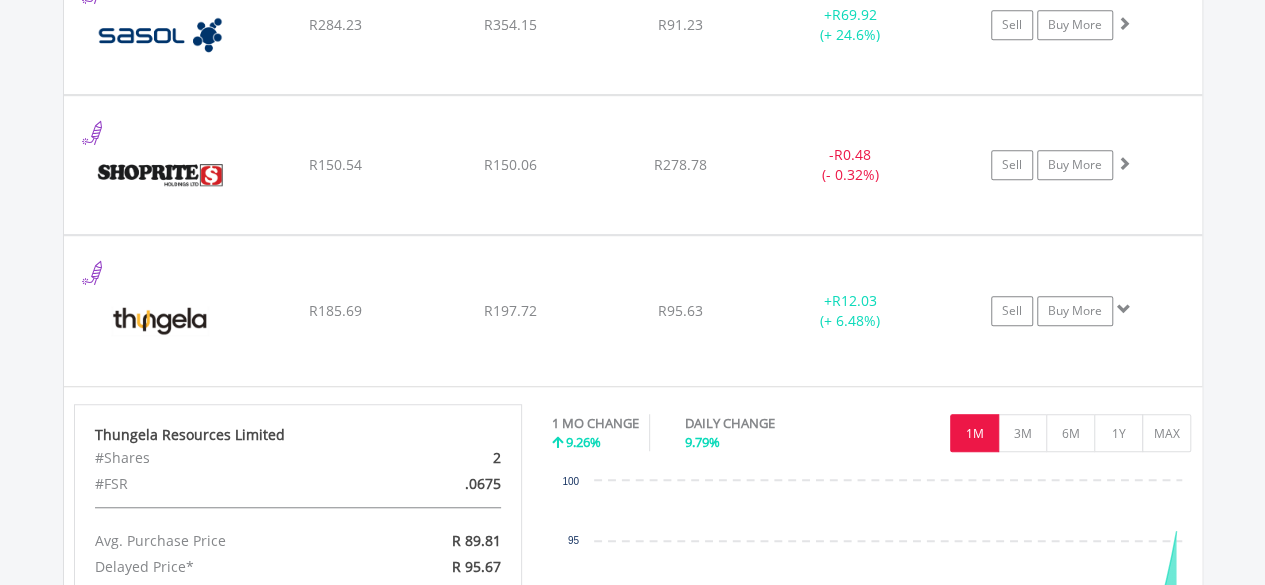 scroll, scrollTop: 4310, scrollLeft: 0, axis: vertical 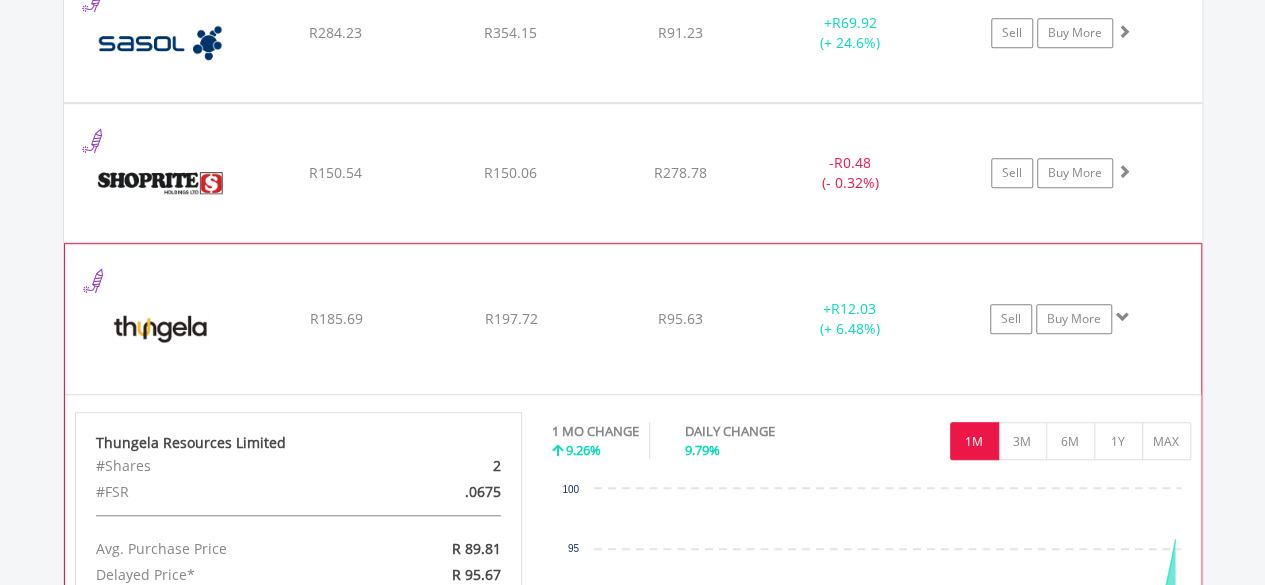 click on "﻿
Thungela Resources Limited
R185.69
R197.72
R95.63
+  R12.03 (+ 6.48%)
Sell
Buy More" at bounding box center (633, -2699) 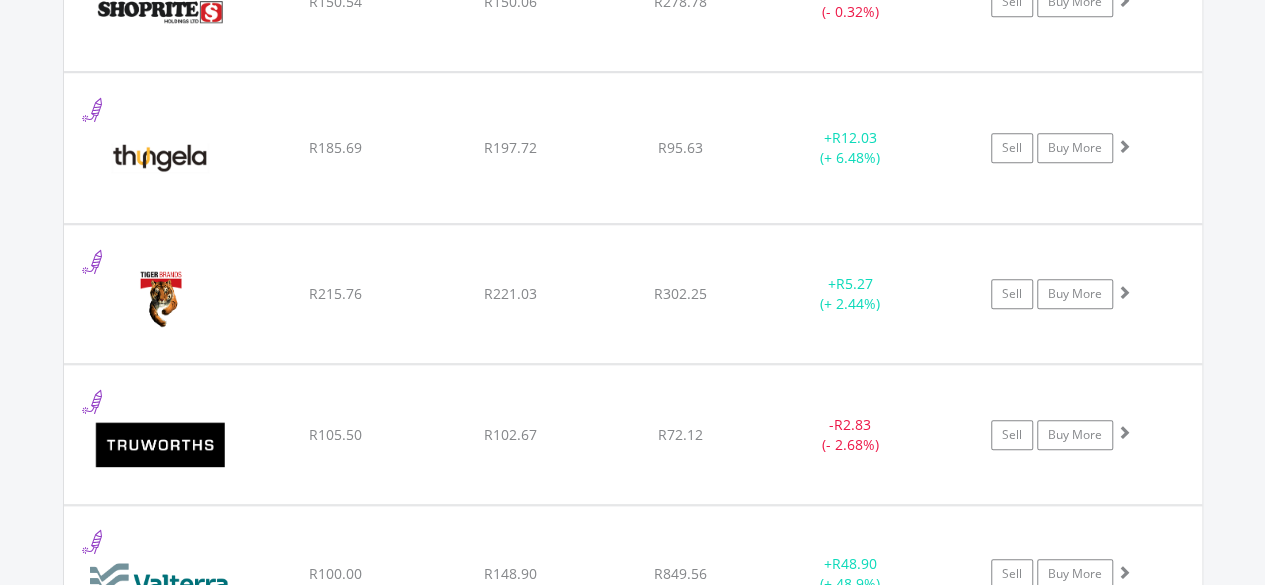 scroll, scrollTop: 4467, scrollLeft: 0, axis: vertical 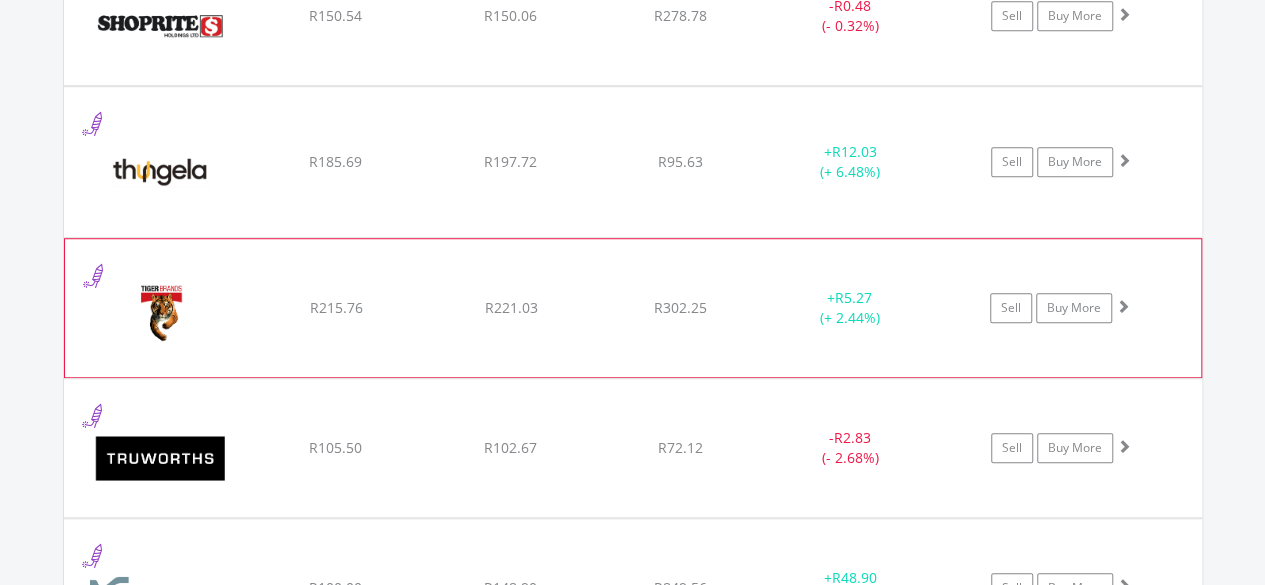 click on "﻿
Tiger Brands Limited
R215.76
R221.03
R302.25
+  R5.27 (+ 2.44%)
Sell
Buy More" at bounding box center (633, -2856) 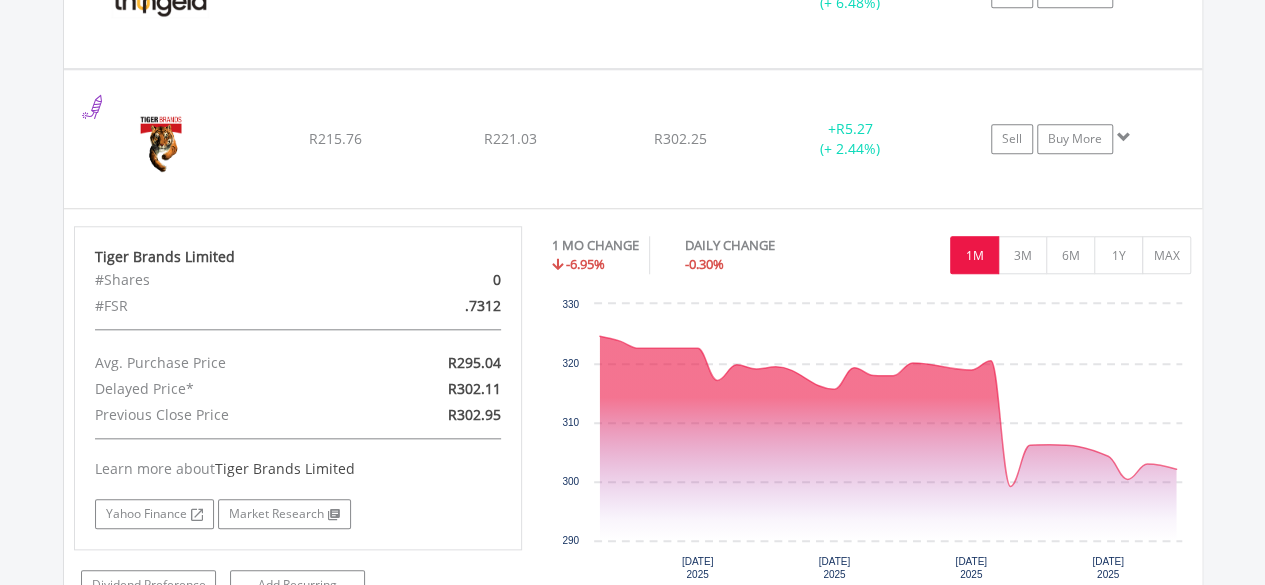 scroll, scrollTop: 4613, scrollLeft: 0, axis: vertical 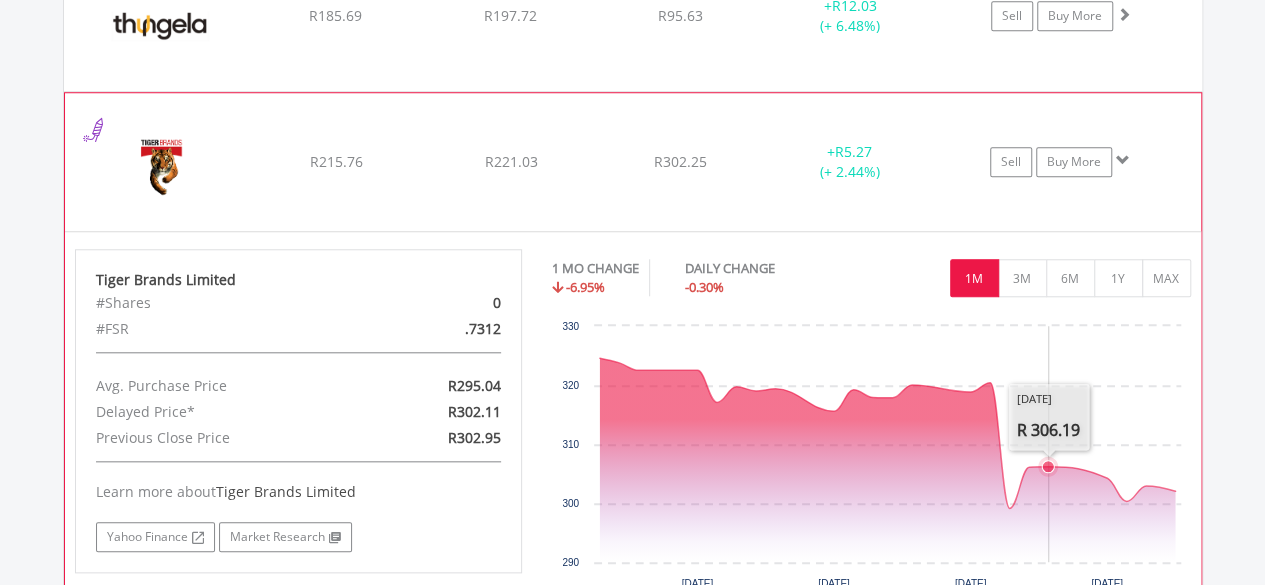 click 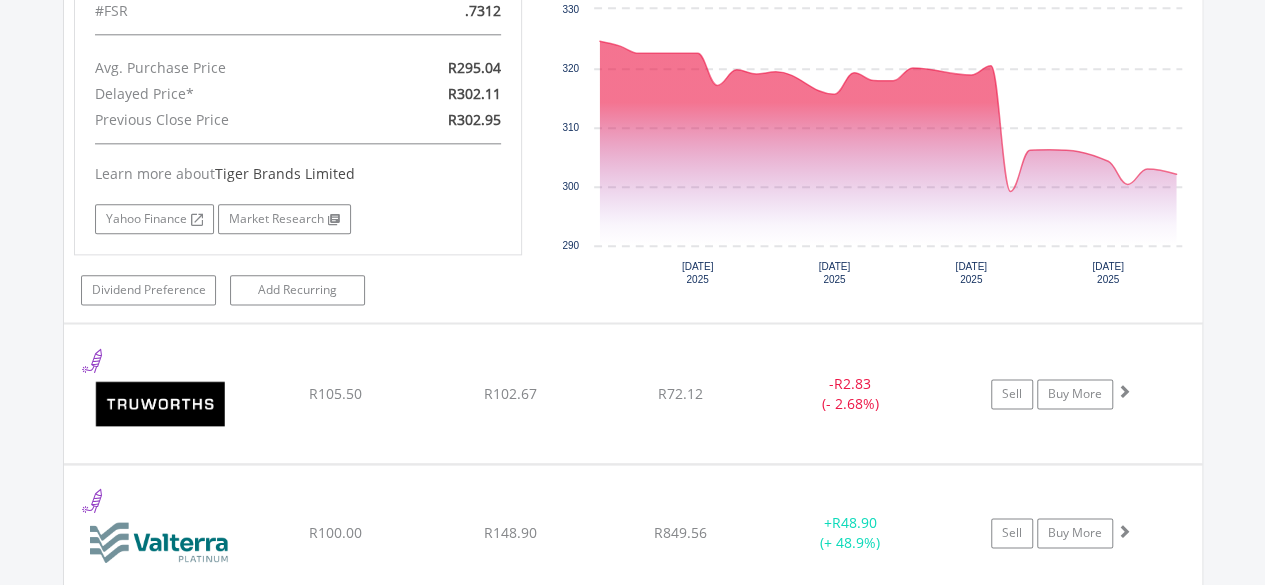 scroll, scrollTop: 4983, scrollLeft: 0, axis: vertical 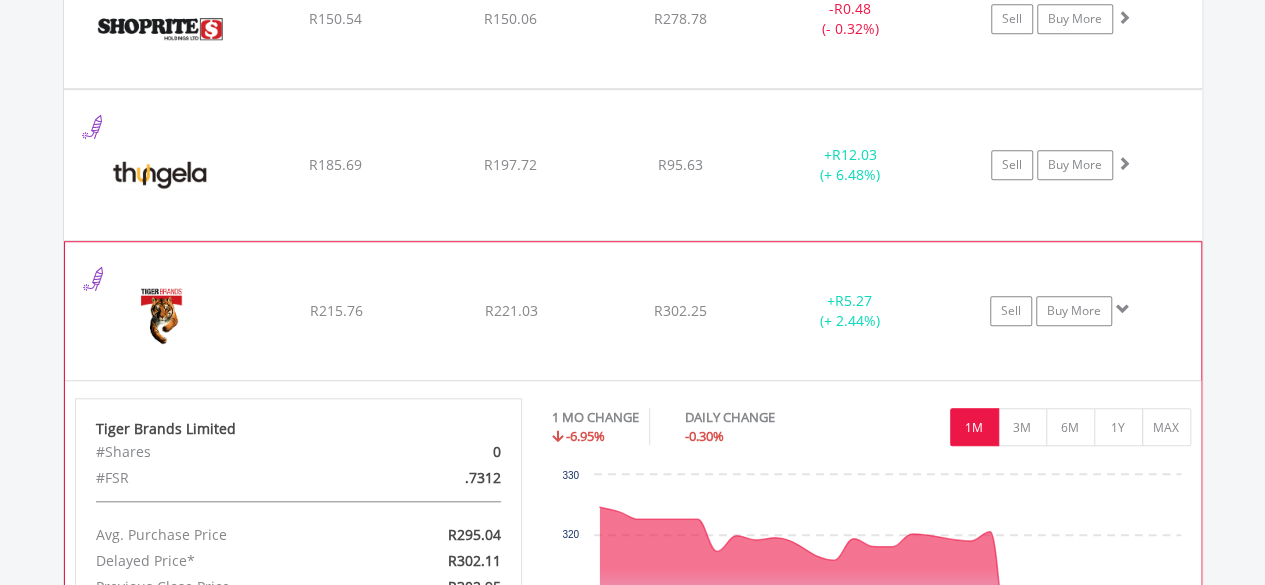 click on "Sell
Buy More" at bounding box center (1071, -2853) 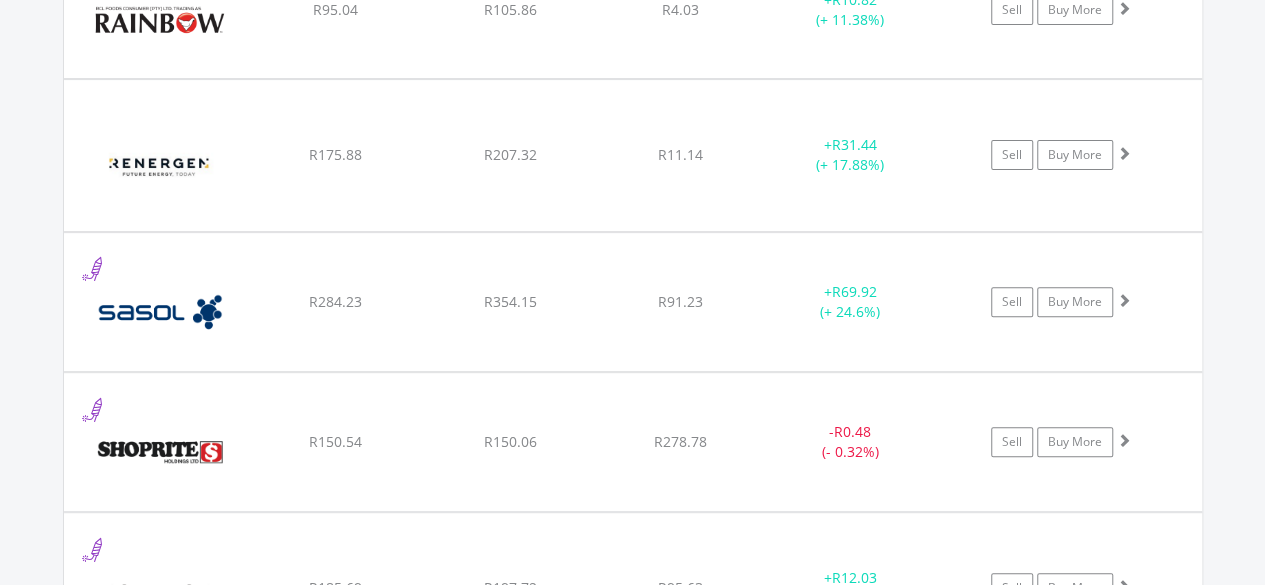 scroll, scrollTop: 4013, scrollLeft: 0, axis: vertical 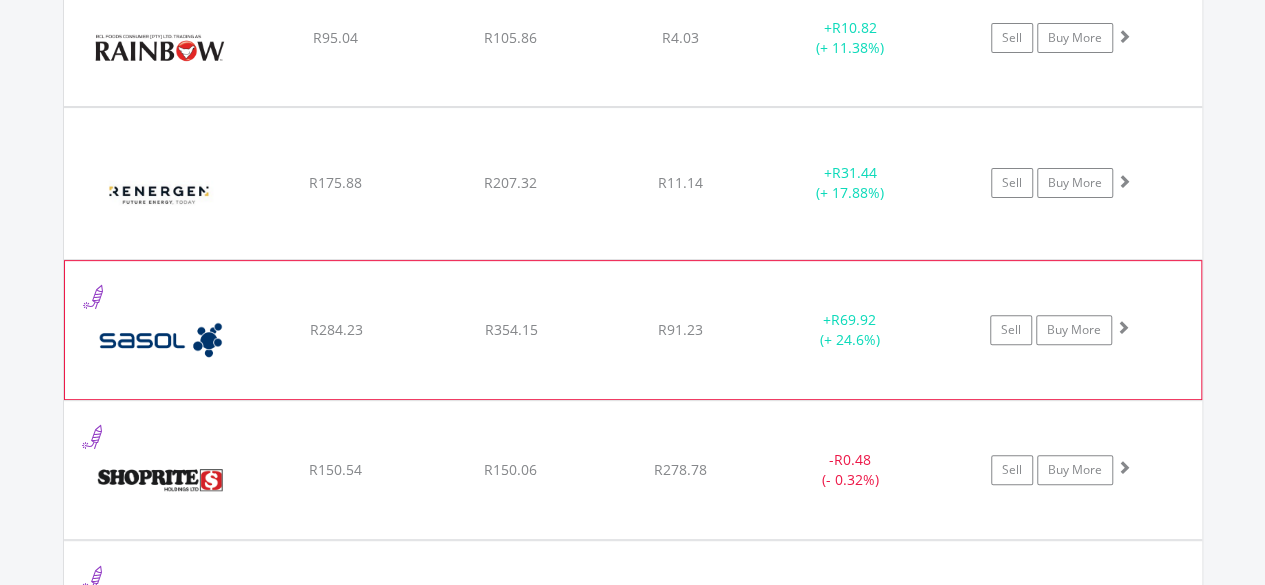 click on "﻿
Sasol Limited
R284.23
R354.15
R91.23
+  R69.92 (+ 24.6%)
Sell
Buy More" at bounding box center (633, -2402) 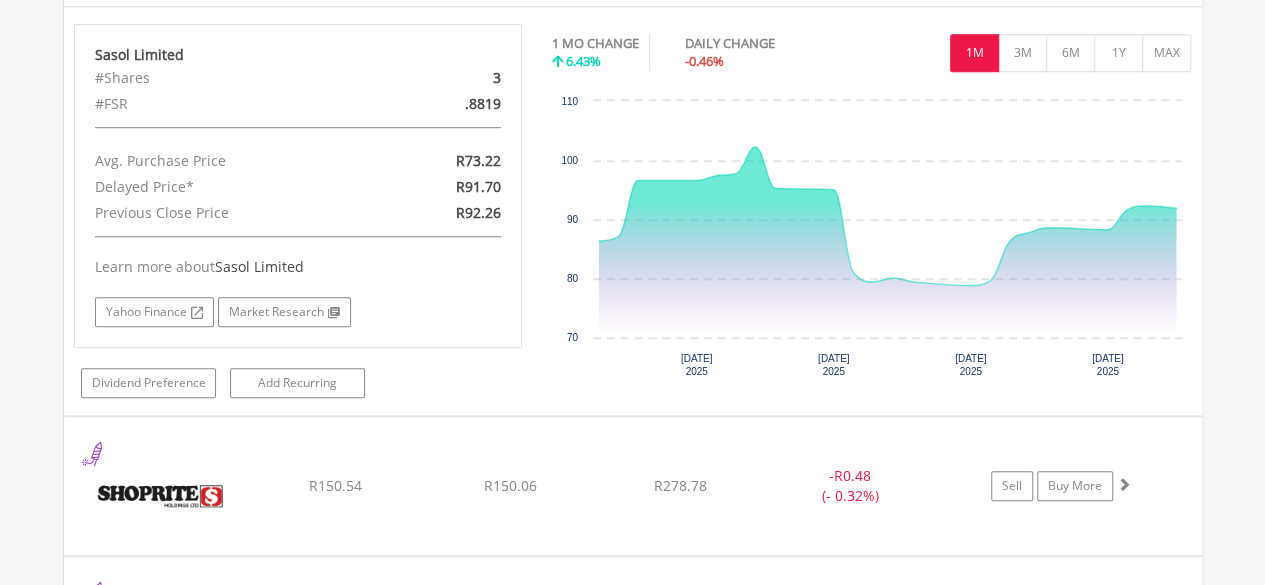 scroll, scrollTop: 4413, scrollLeft: 0, axis: vertical 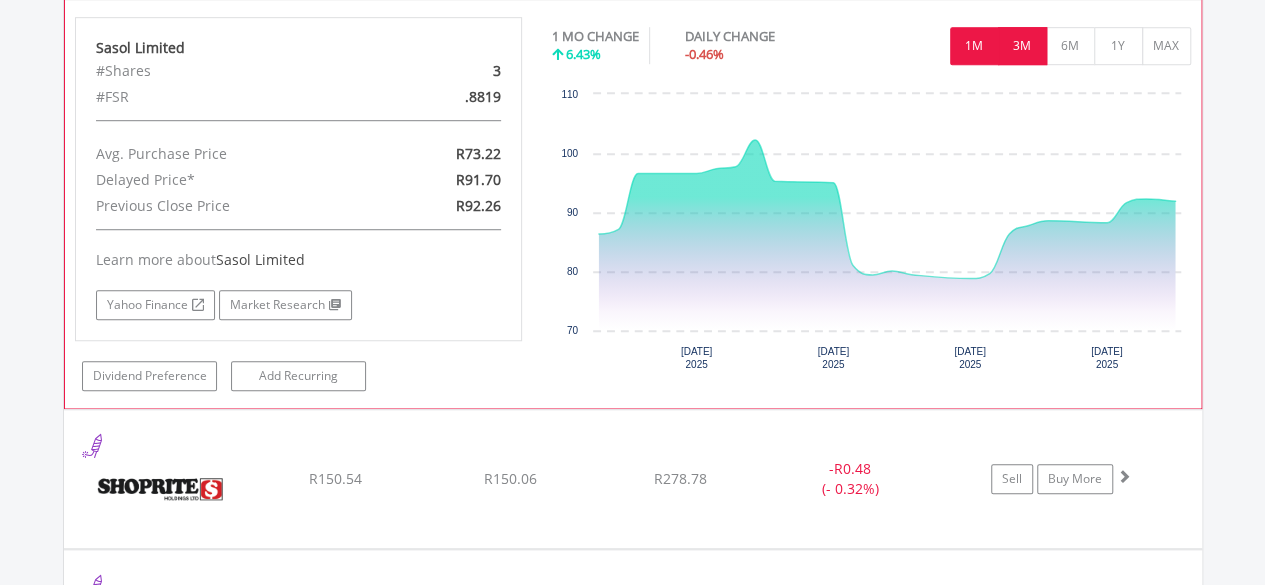 click on "3M" at bounding box center (1022, 46) 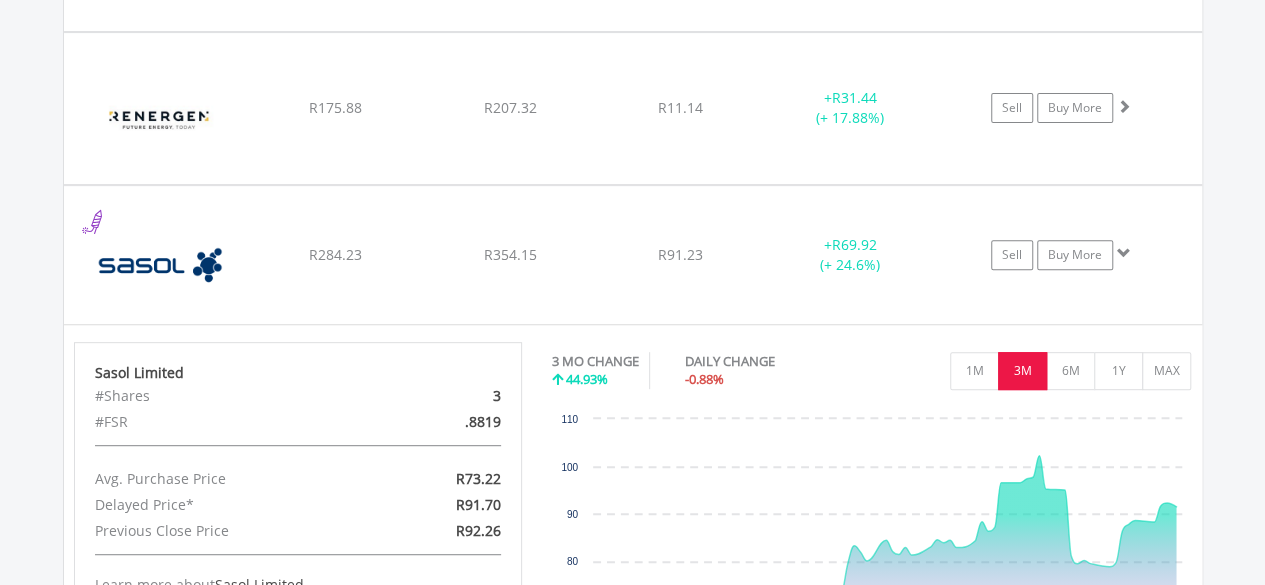 scroll, scrollTop: 4050, scrollLeft: 0, axis: vertical 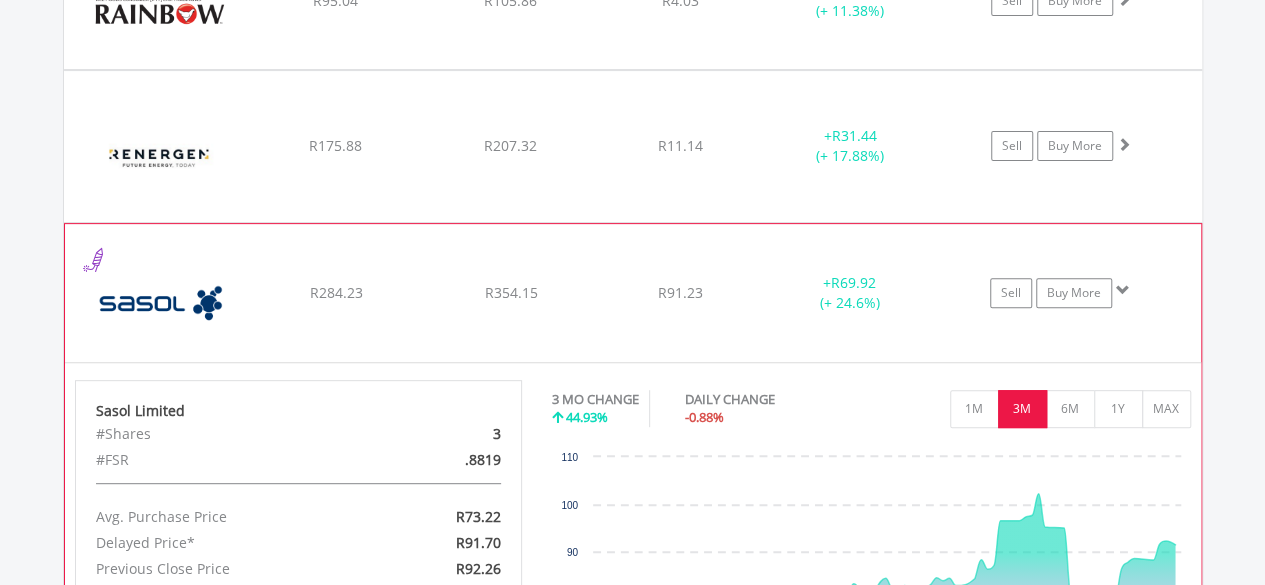 click on "Sell
Buy More" at bounding box center (1071, -2439) 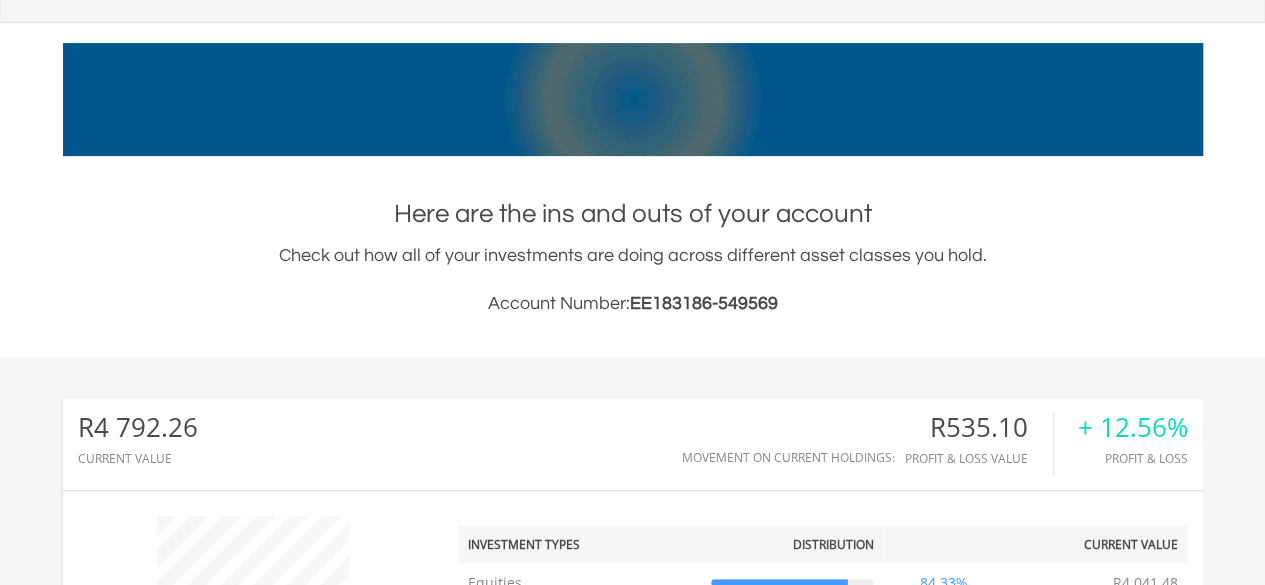 scroll, scrollTop: 0, scrollLeft: 0, axis: both 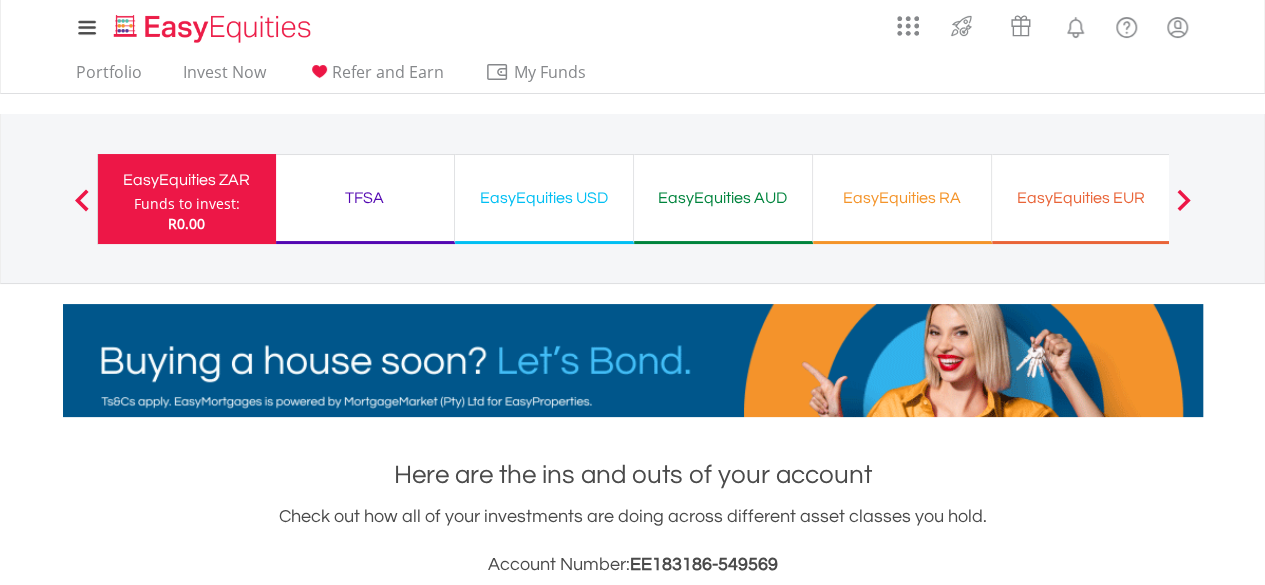 click on "EasyEquities USD
Funds to invest:
R0.00" at bounding box center [544, 199] 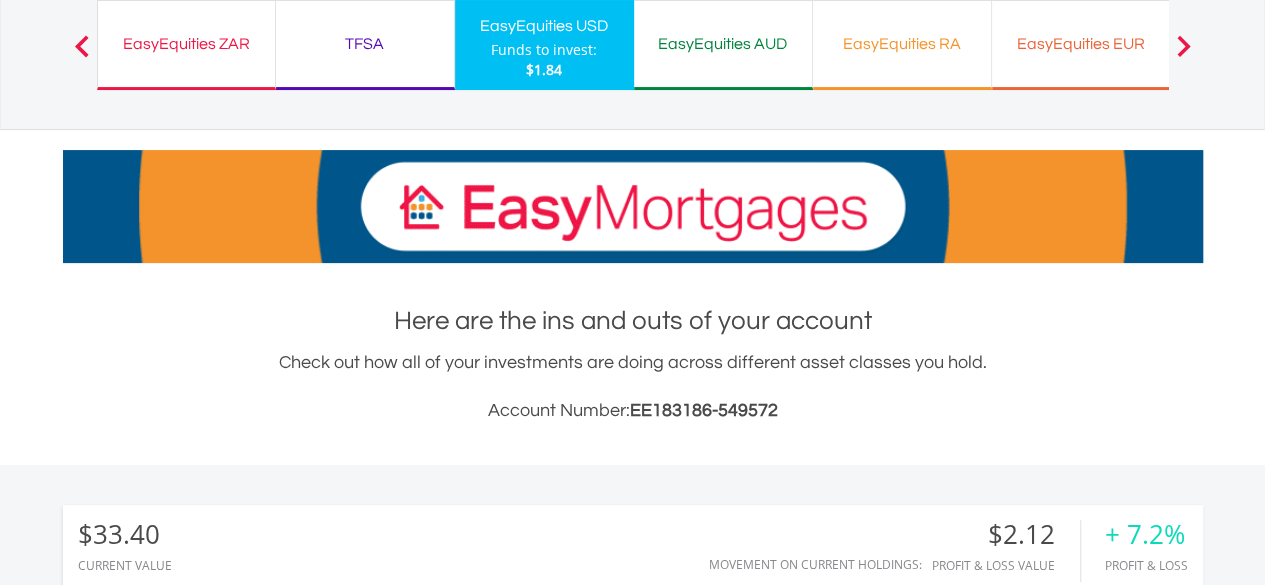 scroll, scrollTop: 354, scrollLeft: 0, axis: vertical 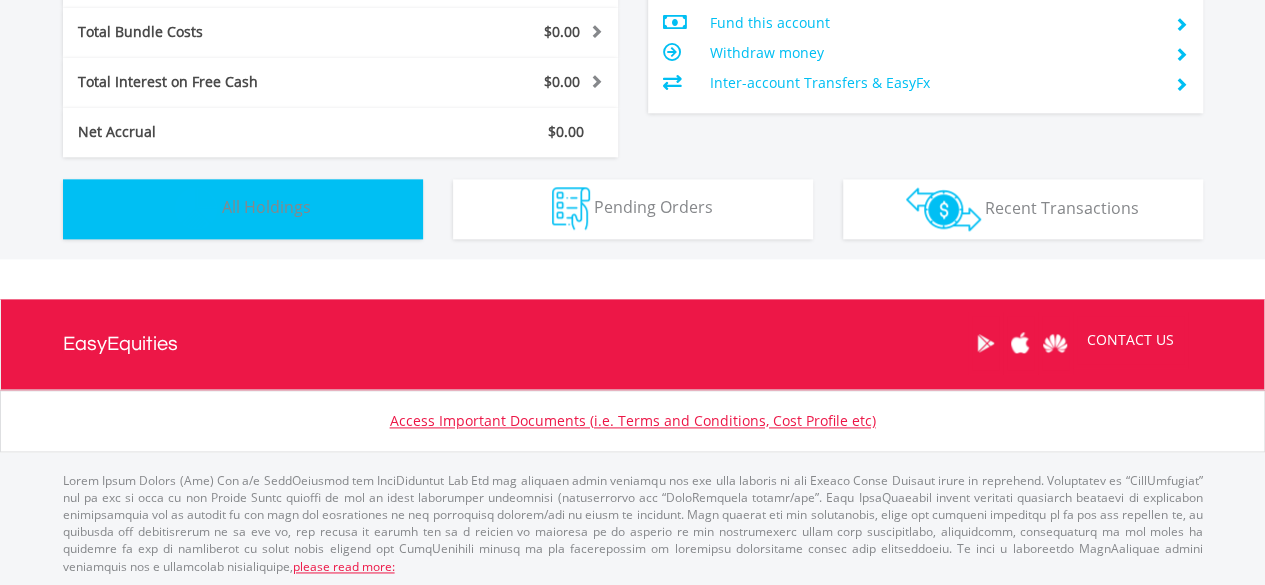 click on "Holdings
All Holdings" at bounding box center (243, 209) 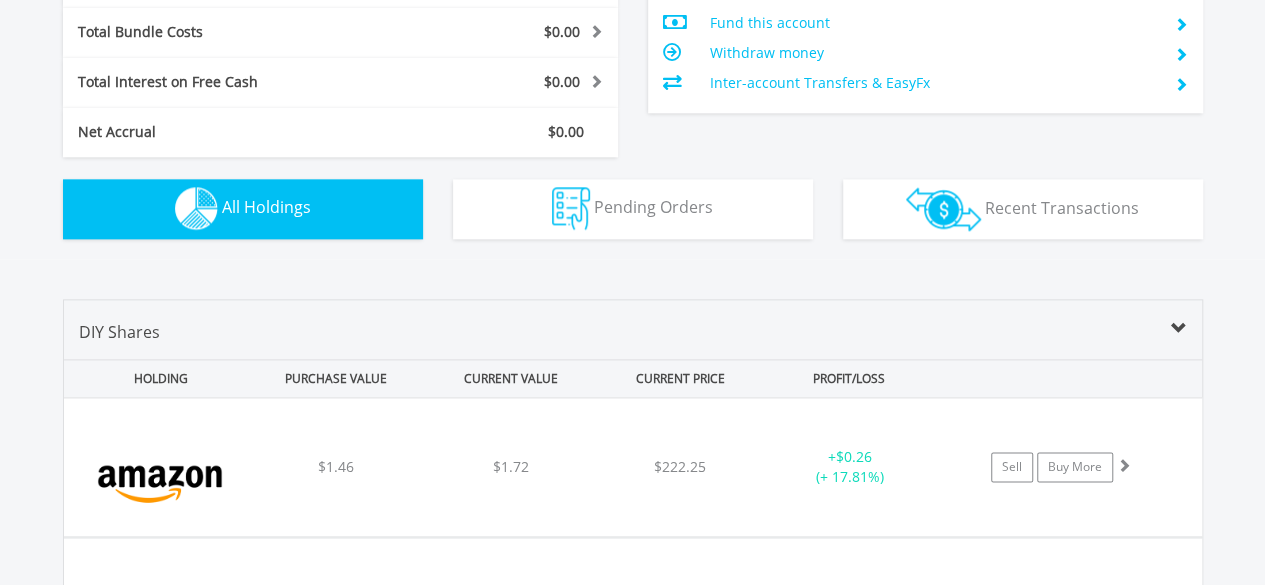 scroll, scrollTop: 1442, scrollLeft: 0, axis: vertical 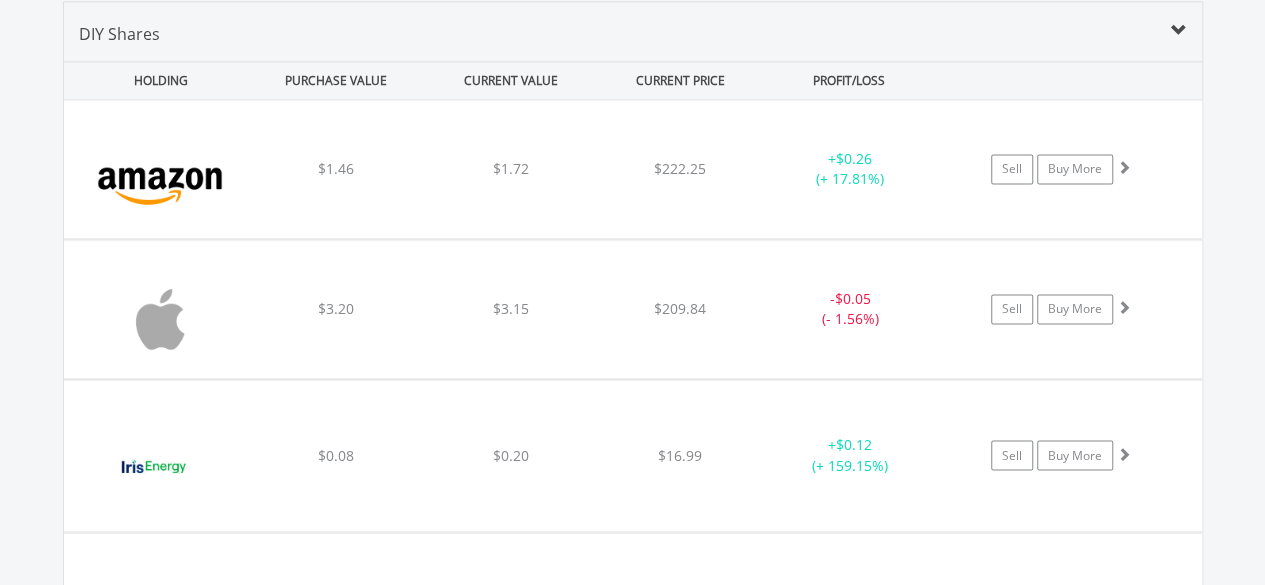 type 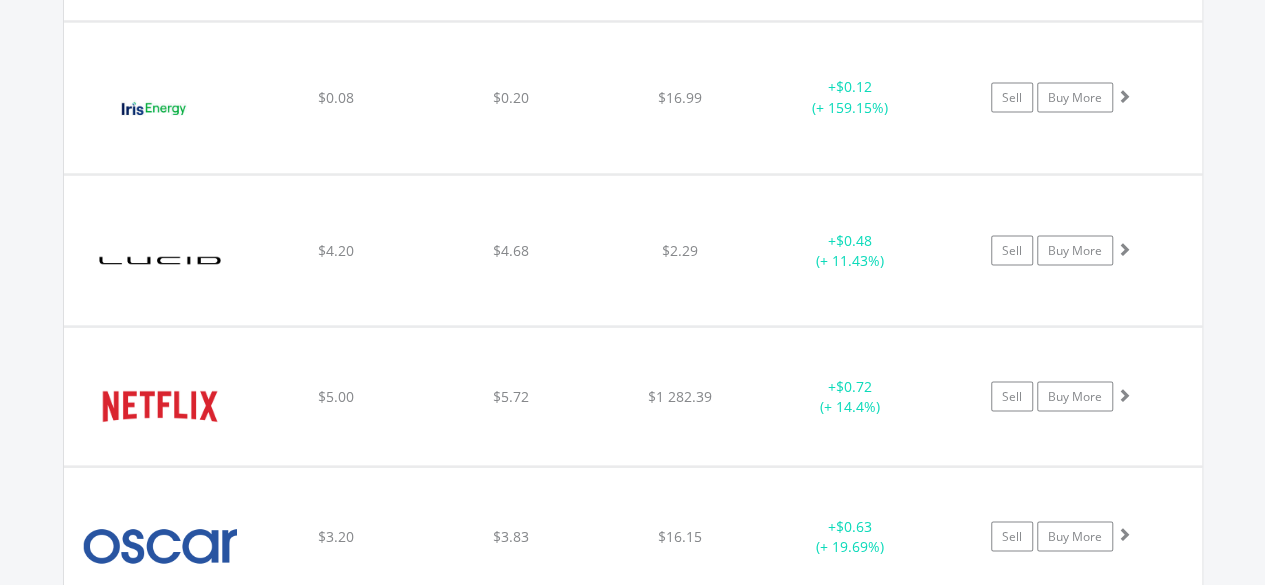 scroll, scrollTop: 1802, scrollLeft: 0, axis: vertical 